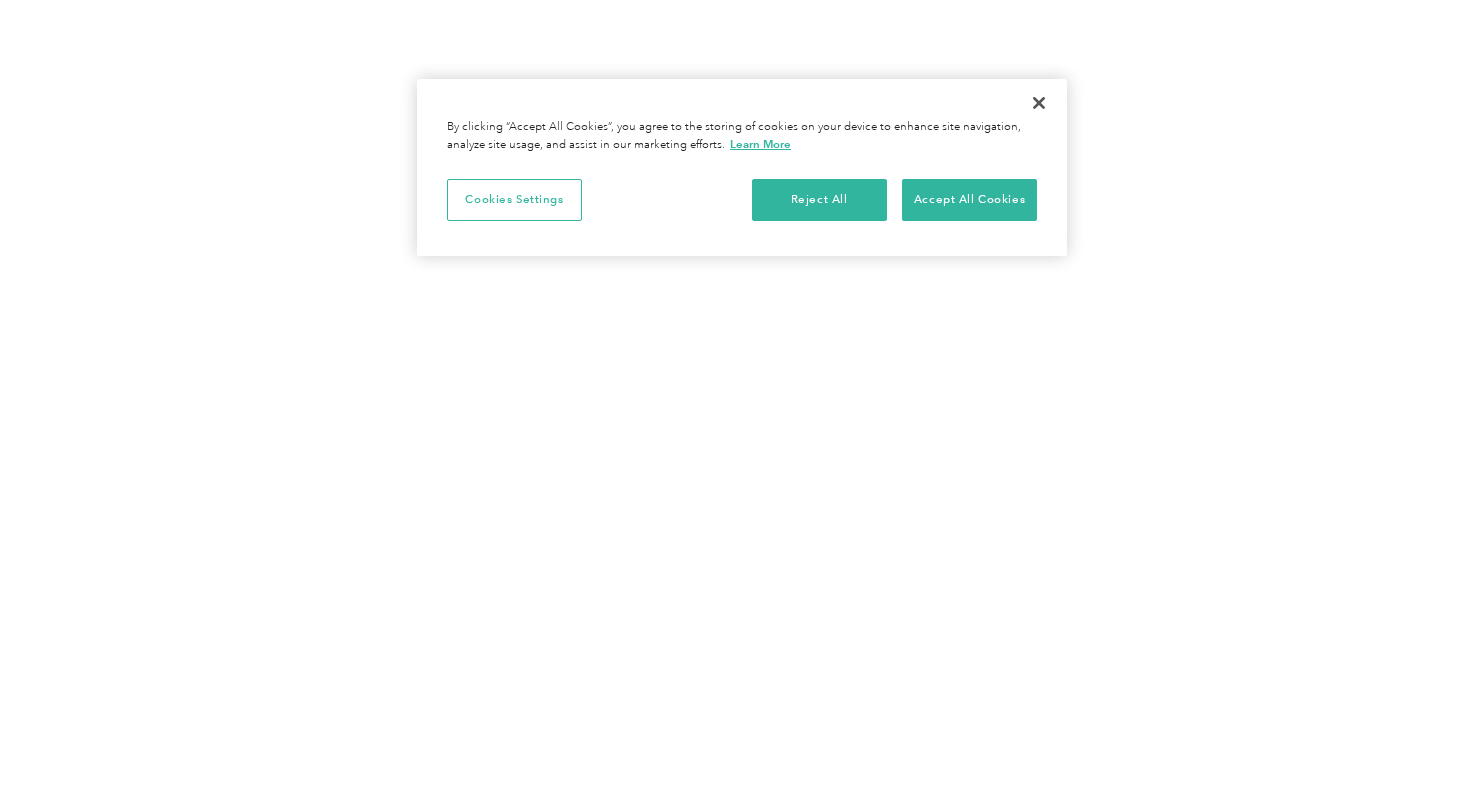 scroll, scrollTop: 0, scrollLeft: 0, axis: both 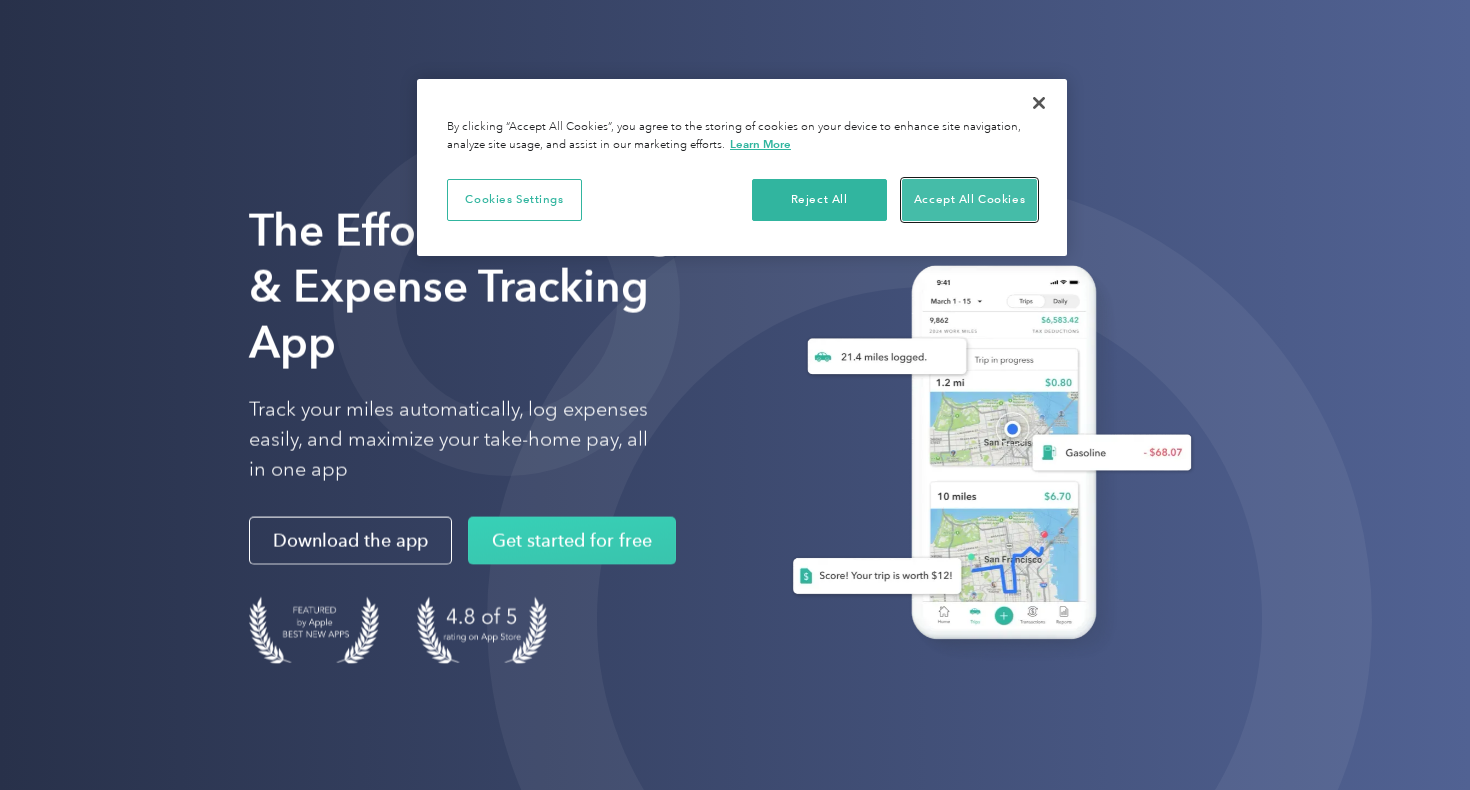 click on "Accept All Cookies" at bounding box center [969, 200] 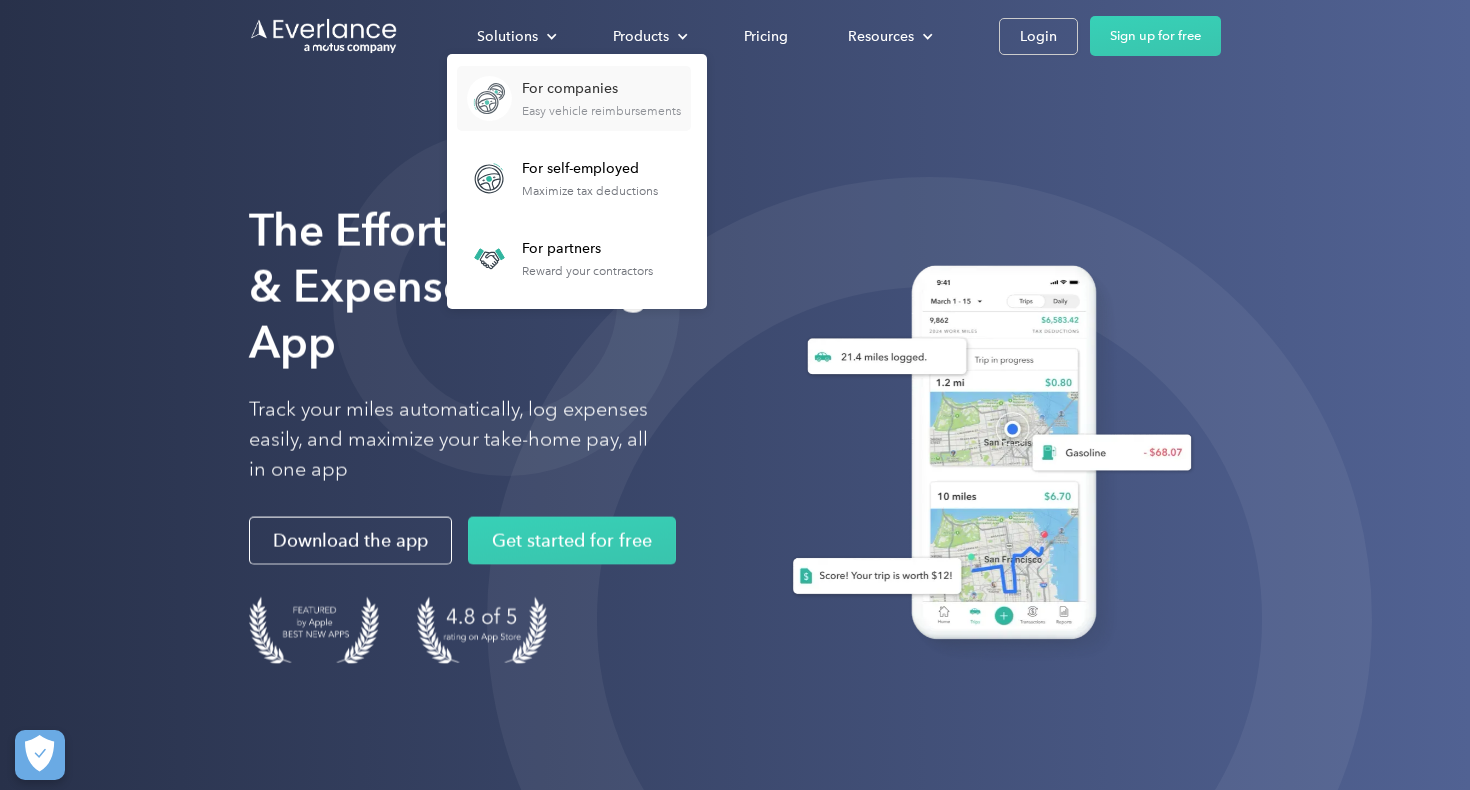 click on "Easy vehicle reimbursements" at bounding box center [601, 111] 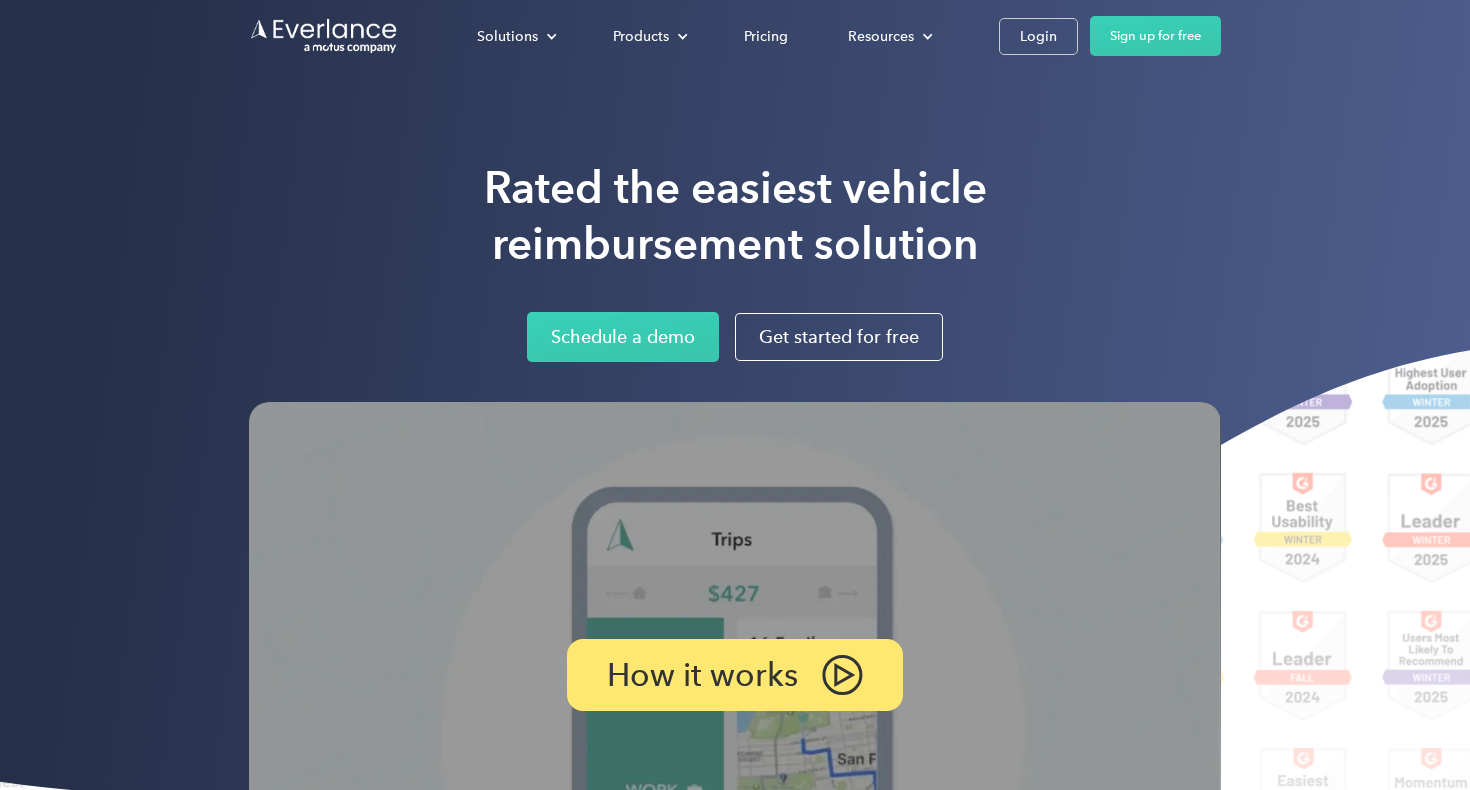 scroll, scrollTop: 0, scrollLeft: 0, axis: both 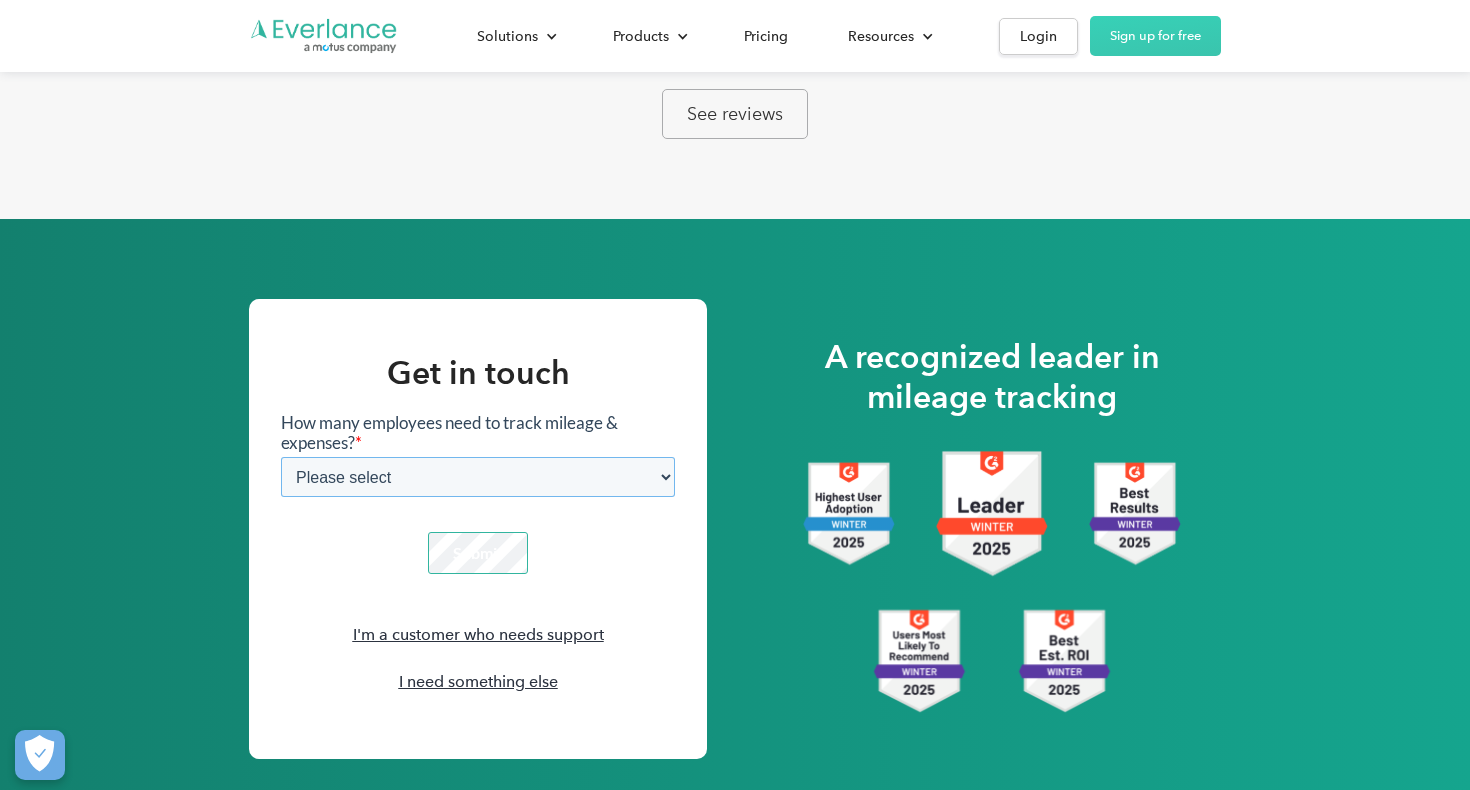 click on "Please select 1-4 5-20 20-39 40-99 100-299 300-599 600-999 1000+" at bounding box center (478, 476) 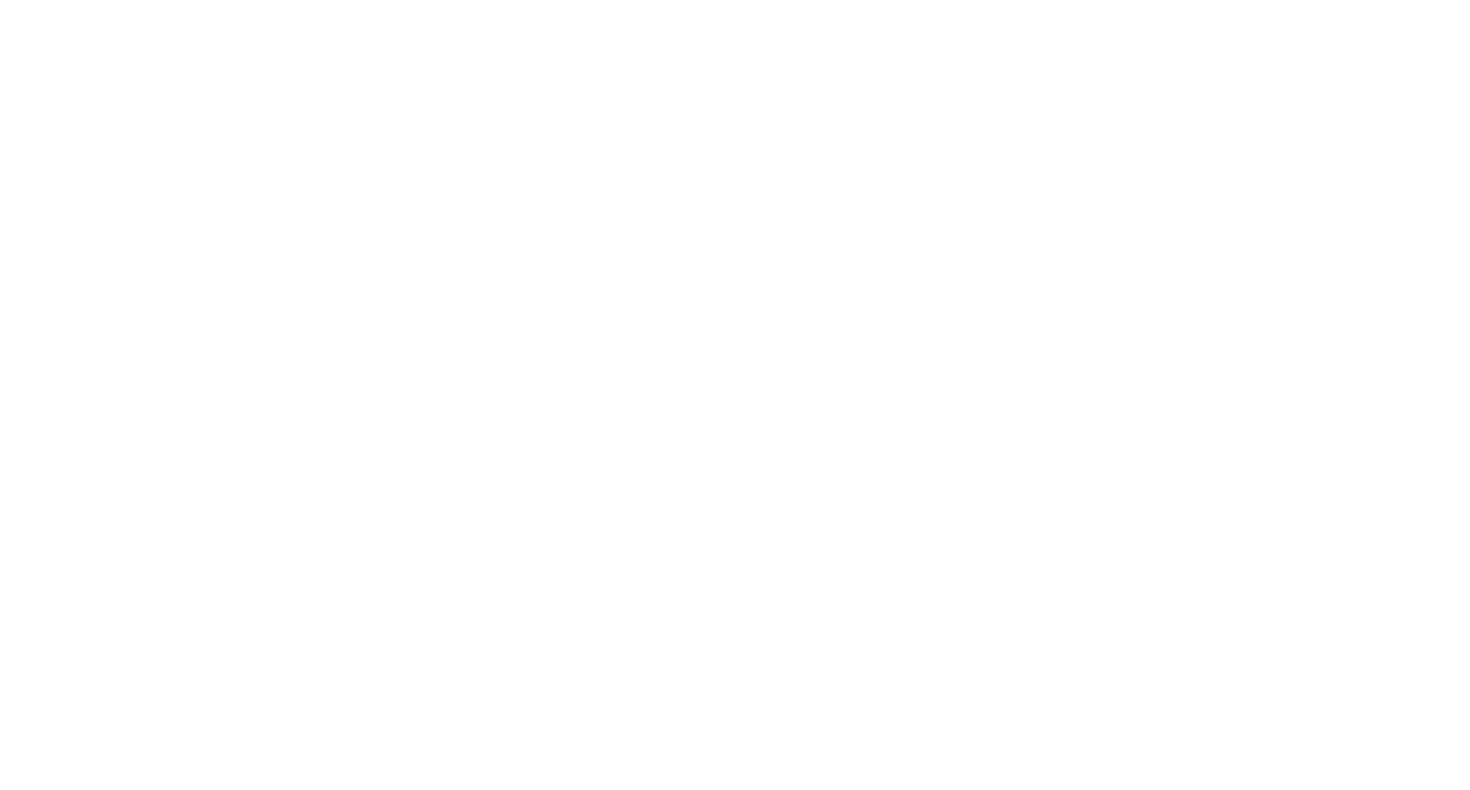 scroll, scrollTop: 0, scrollLeft: 0, axis: both 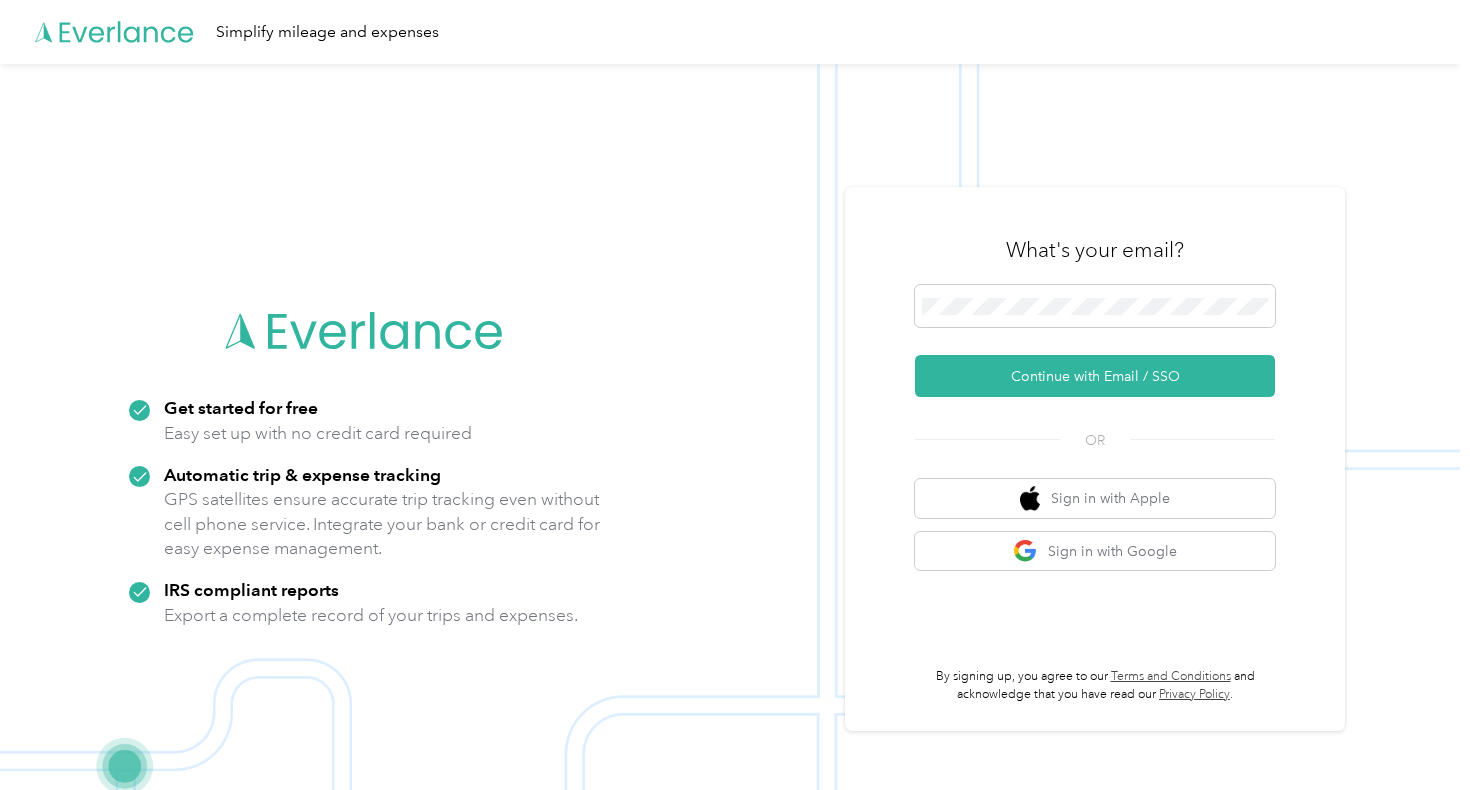click on "What's your email? Continue with Email / SSO OR Sign in with Apple Sign in with Google By signing up, you agree to our   Terms and Conditions   and acknowledge that you have read our   Privacy Policy ." at bounding box center (1095, 459) 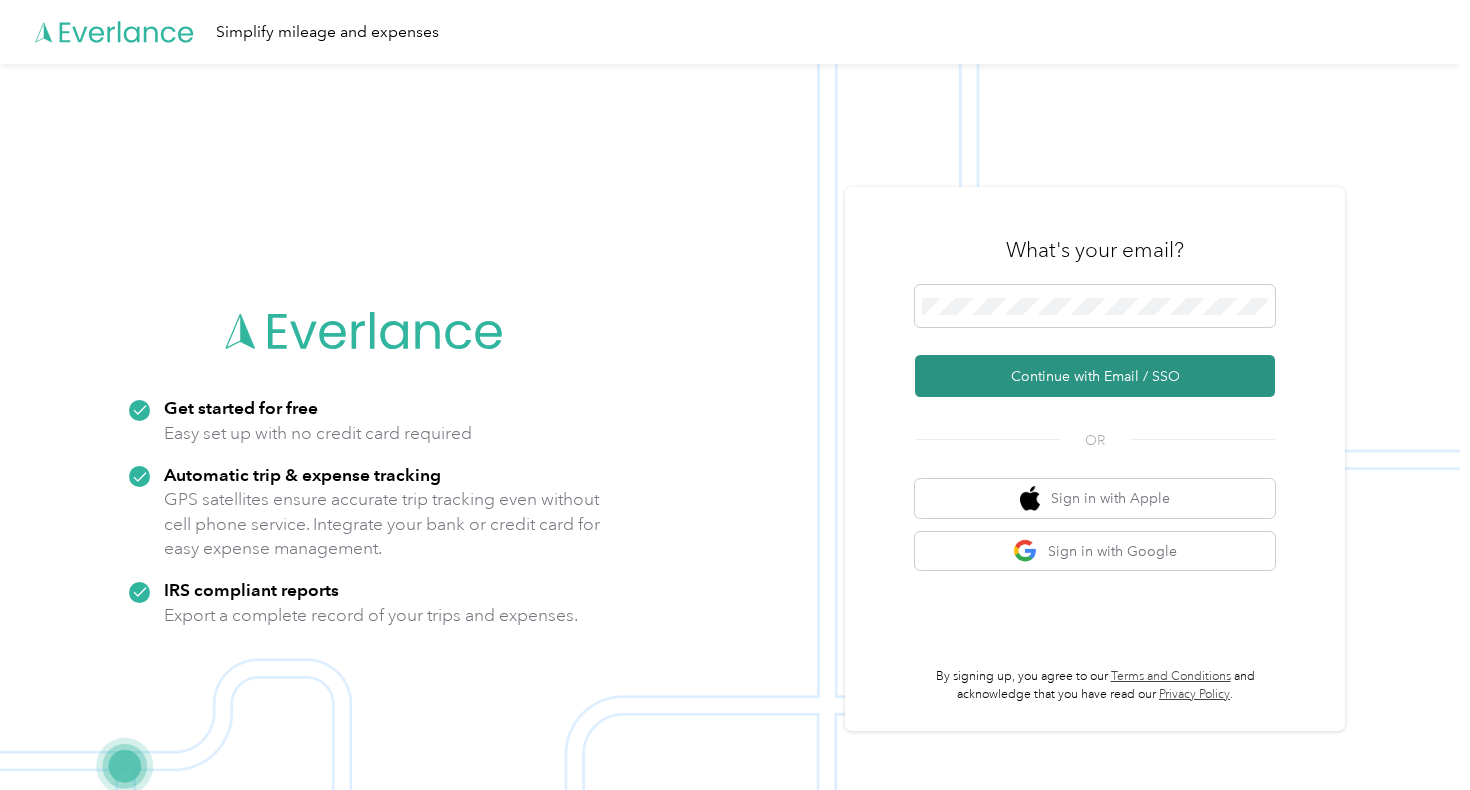 click on "Continue with Email / SSO" at bounding box center (1095, 376) 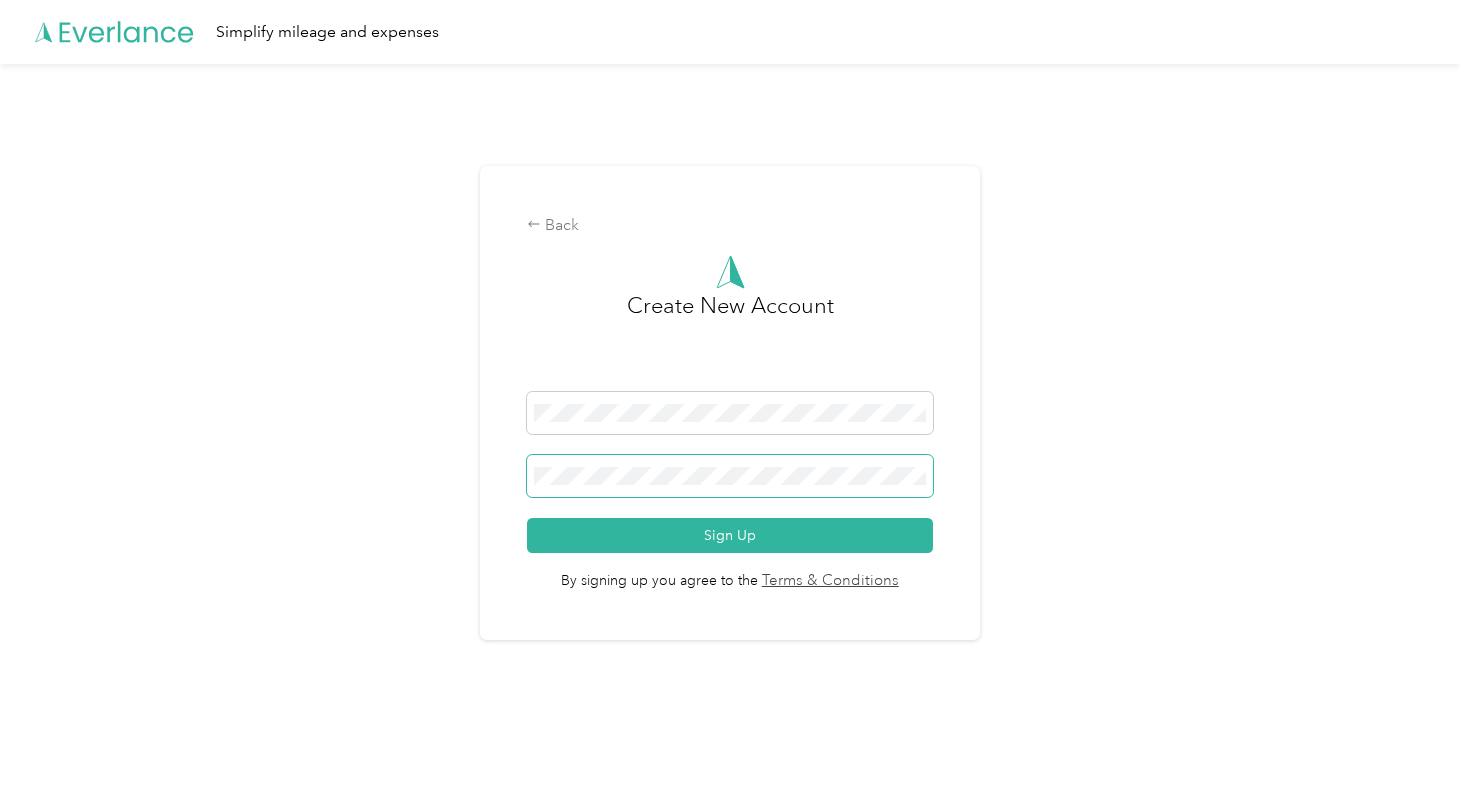 click at bounding box center (729, 476) 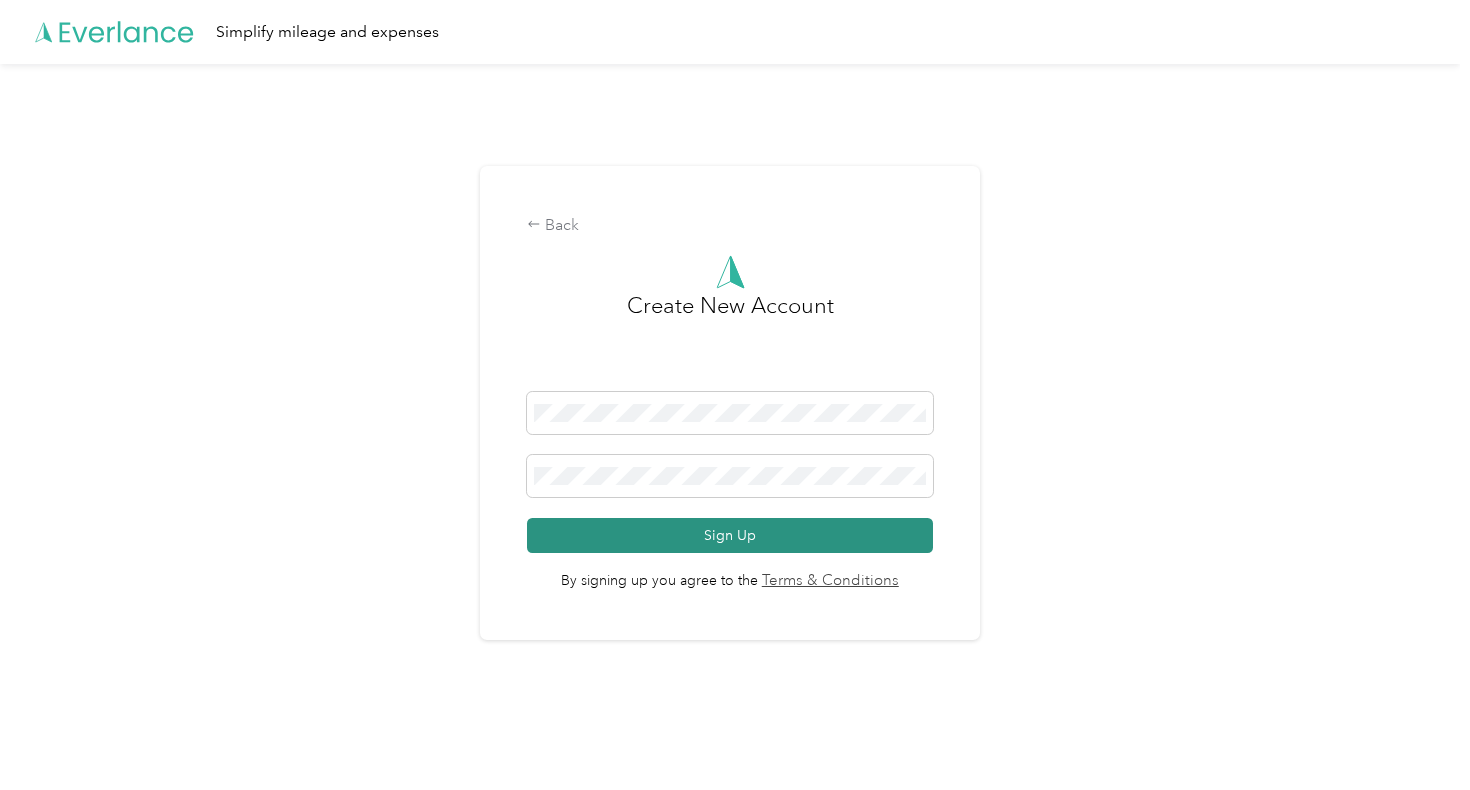 click on "Sign Up" at bounding box center [729, 535] 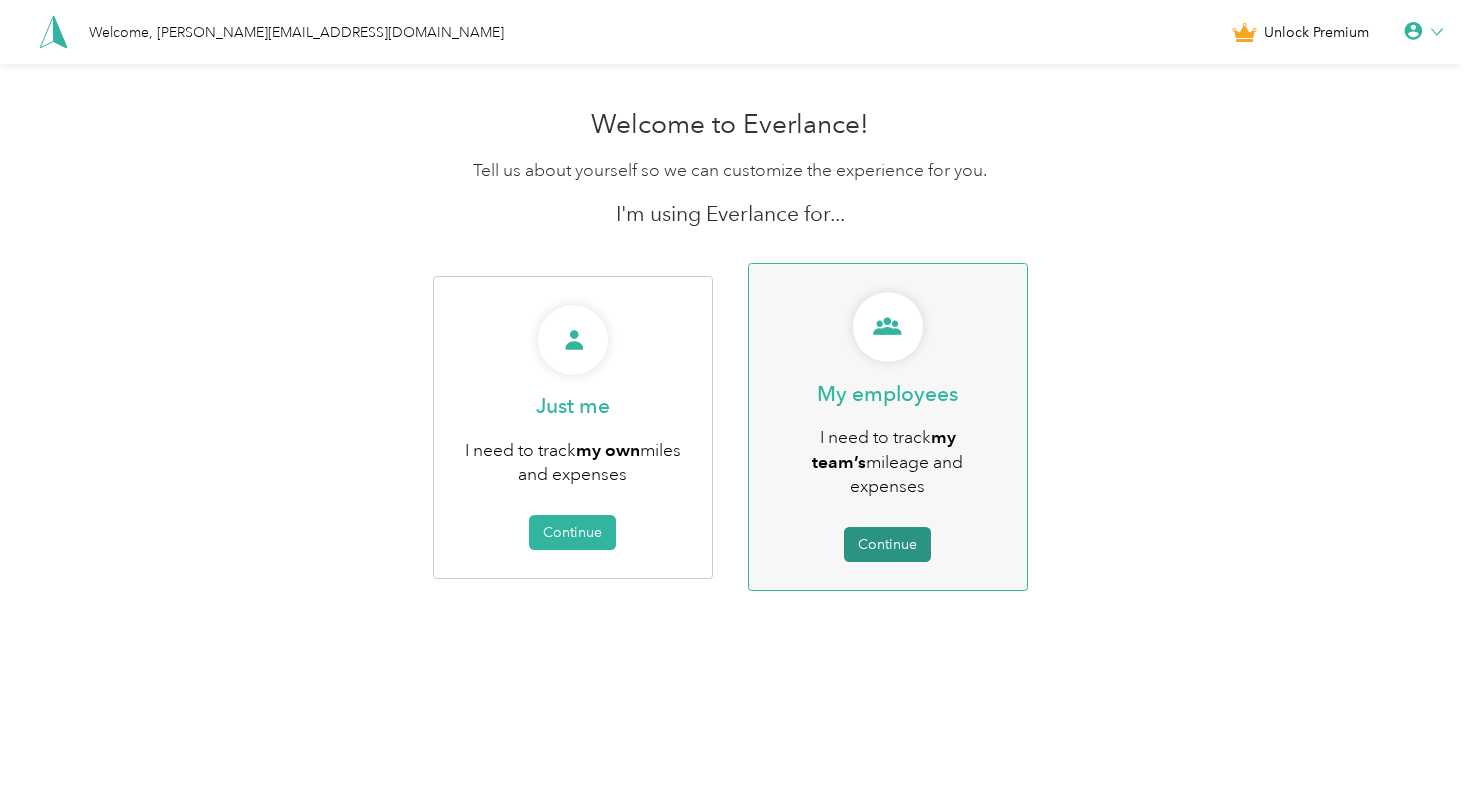 click on "Continue" at bounding box center [887, 544] 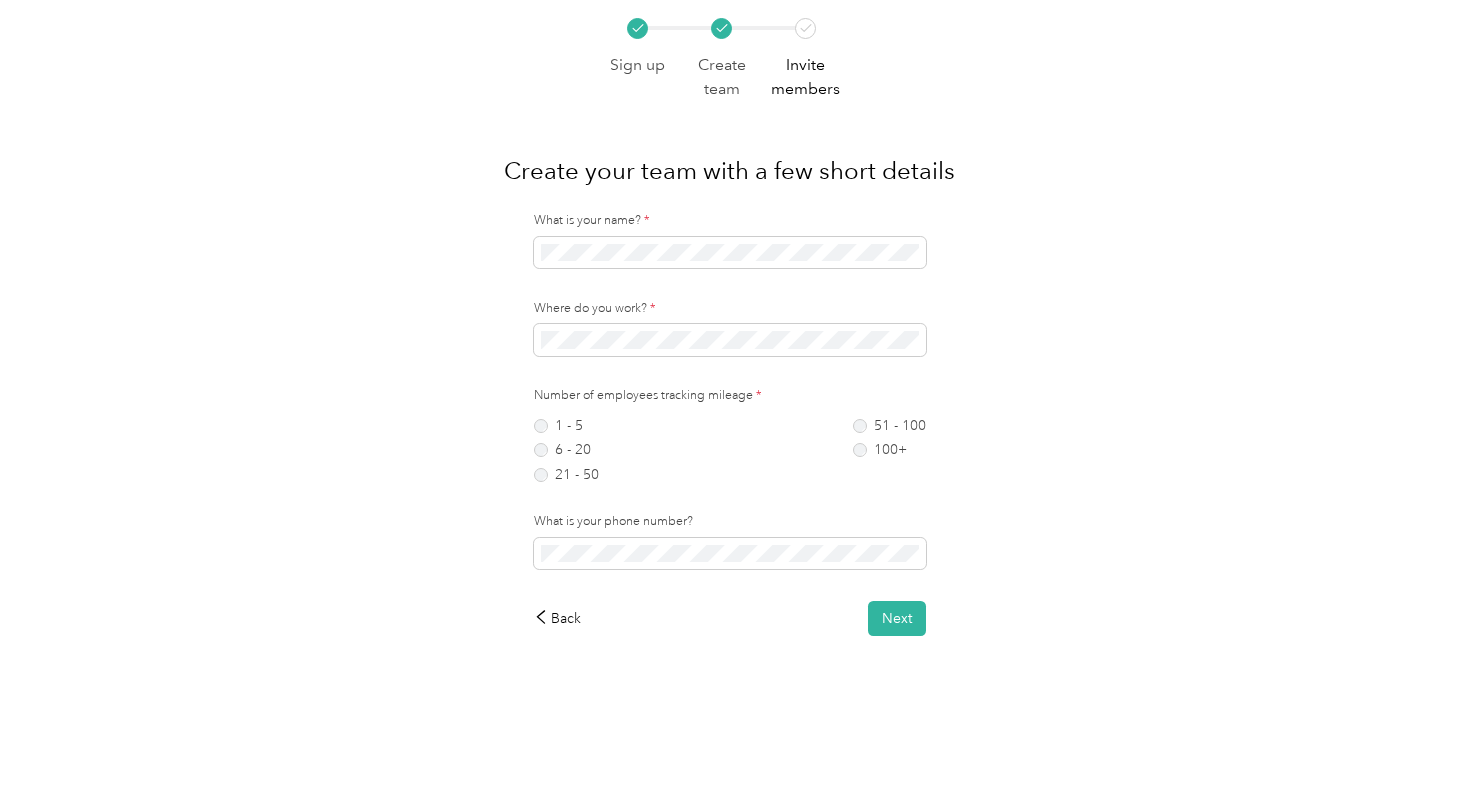 click on "Sign up Create team Invite members Create your team with a few short details What is your name?   * Where do you work?   * Number of employees tracking mileage   * 1 - 5 6 - 20 21 - 50 51 - 100 100+ What is your phone number?   Back Next" at bounding box center [730, 318] 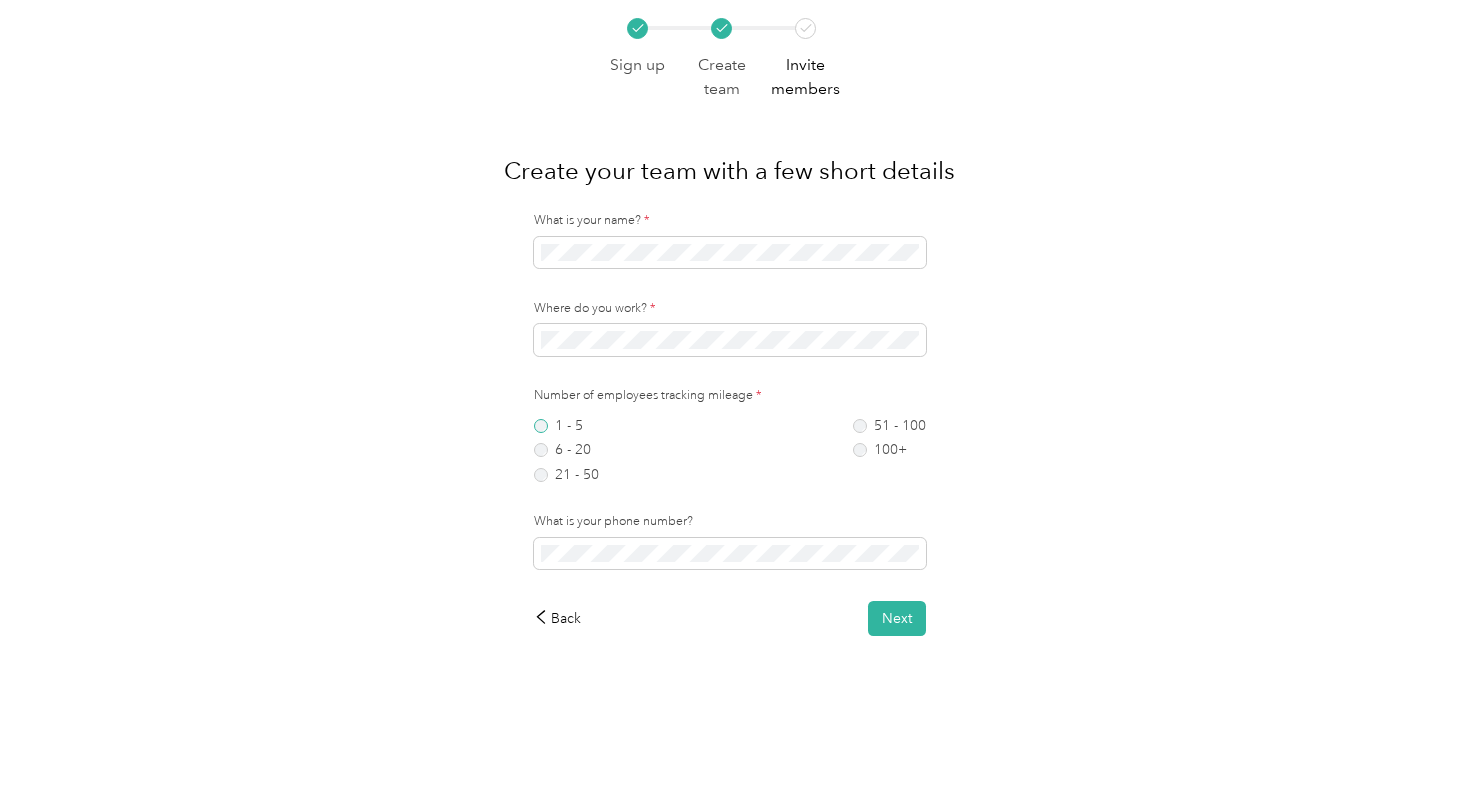 click on "1 - 5" at bounding box center (566, 426) 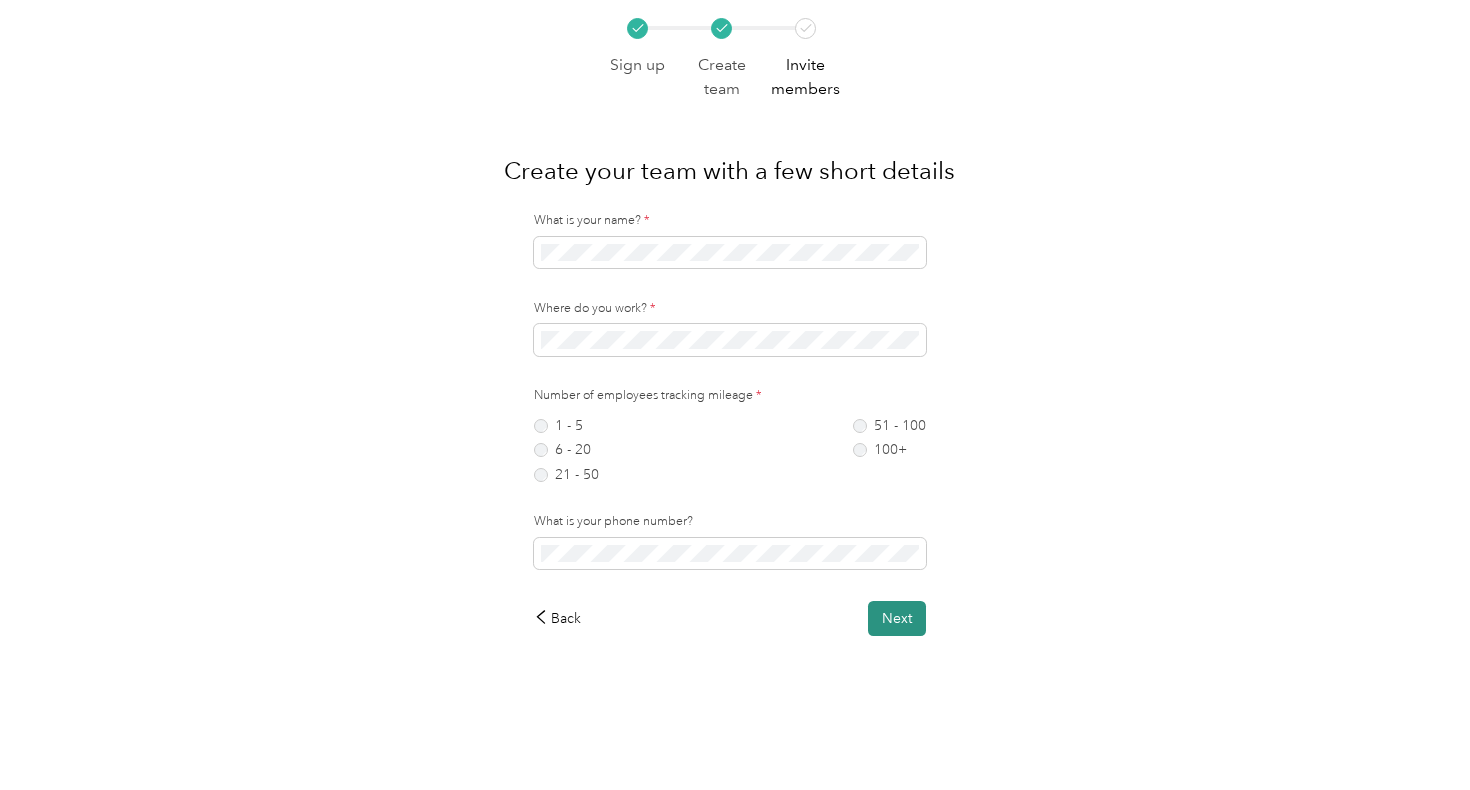 click on "Next" at bounding box center [897, 618] 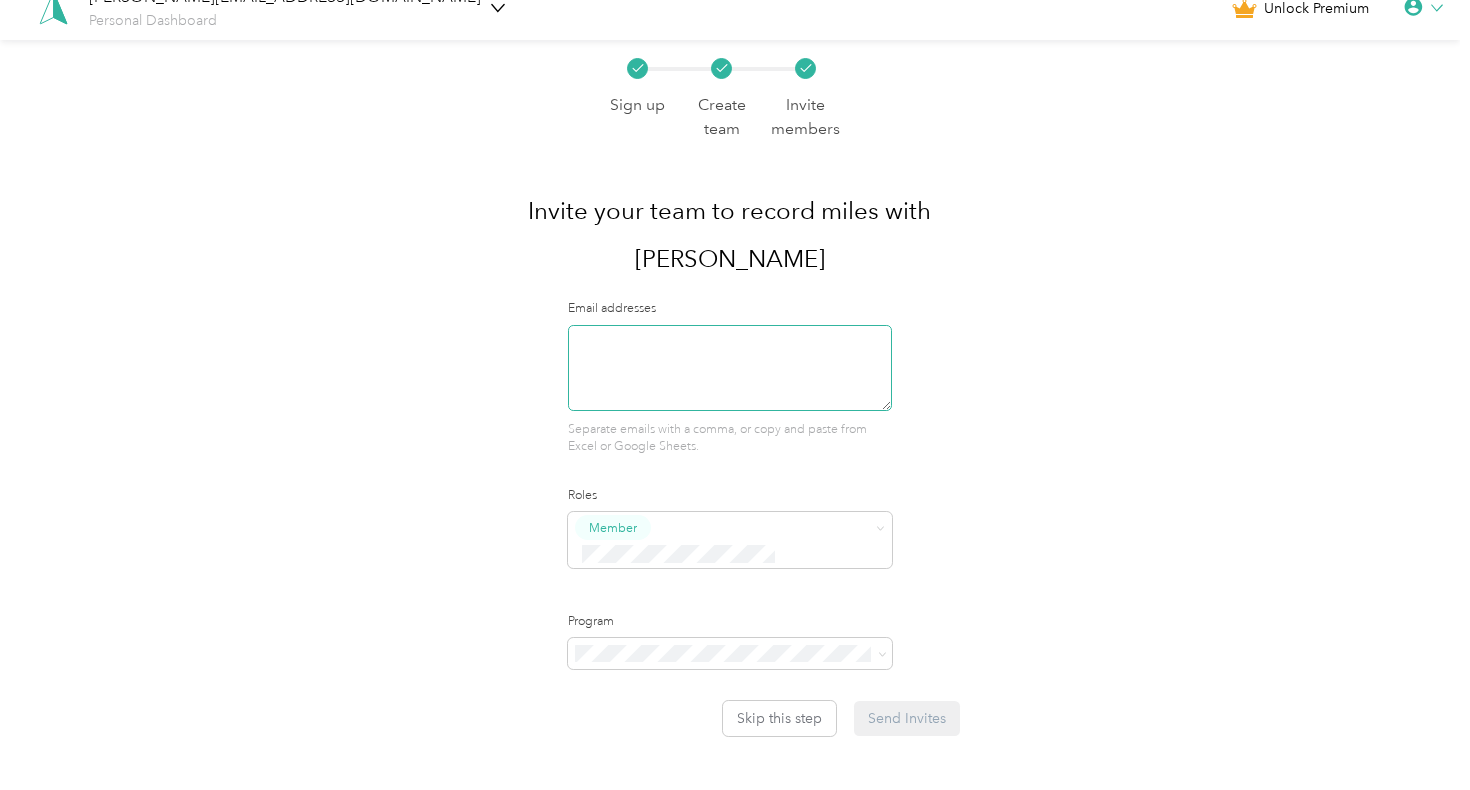 scroll, scrollTop: 43, scrollLeft: 0, axis: vertical 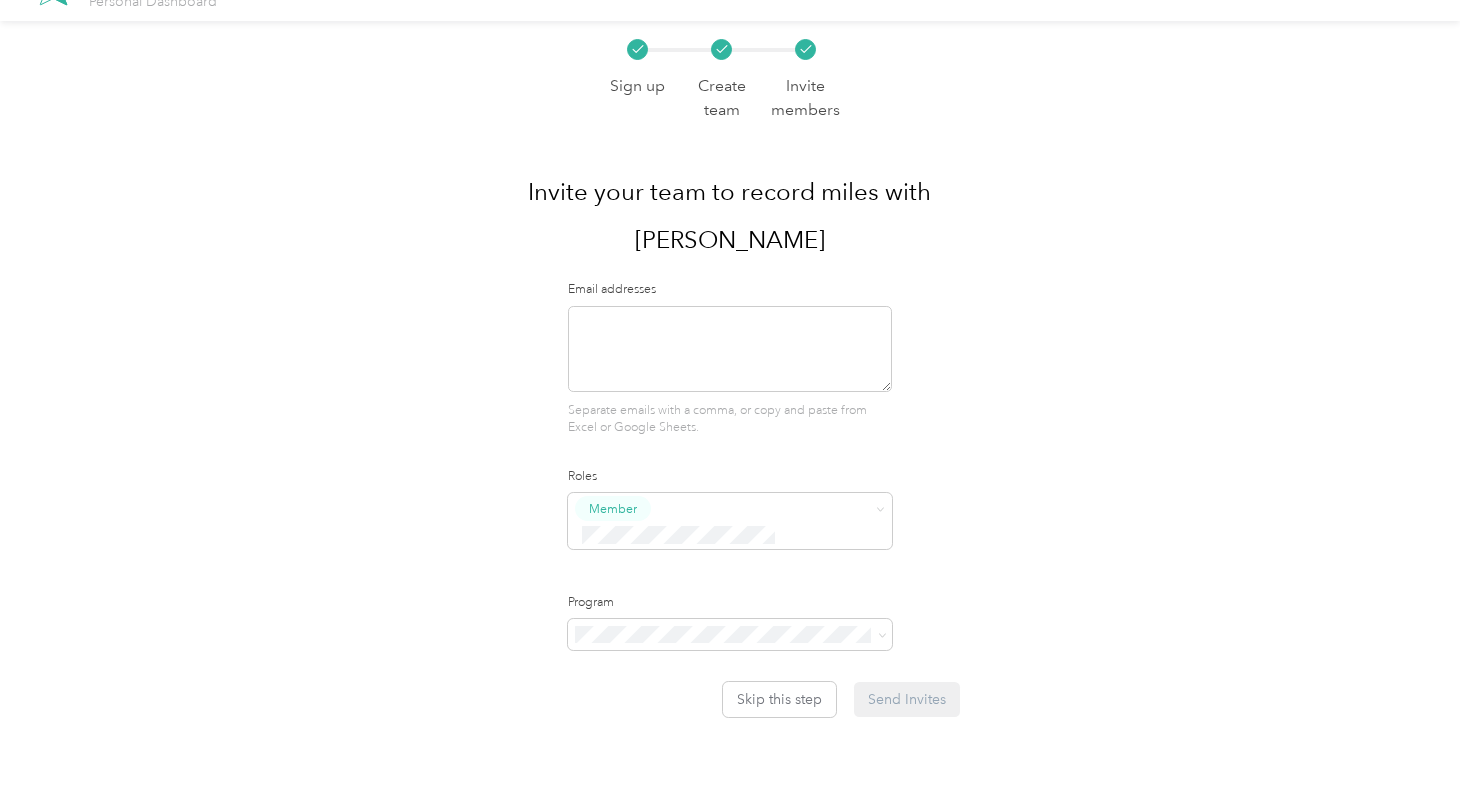 click on "Roles" at bounding box center [730, 477] 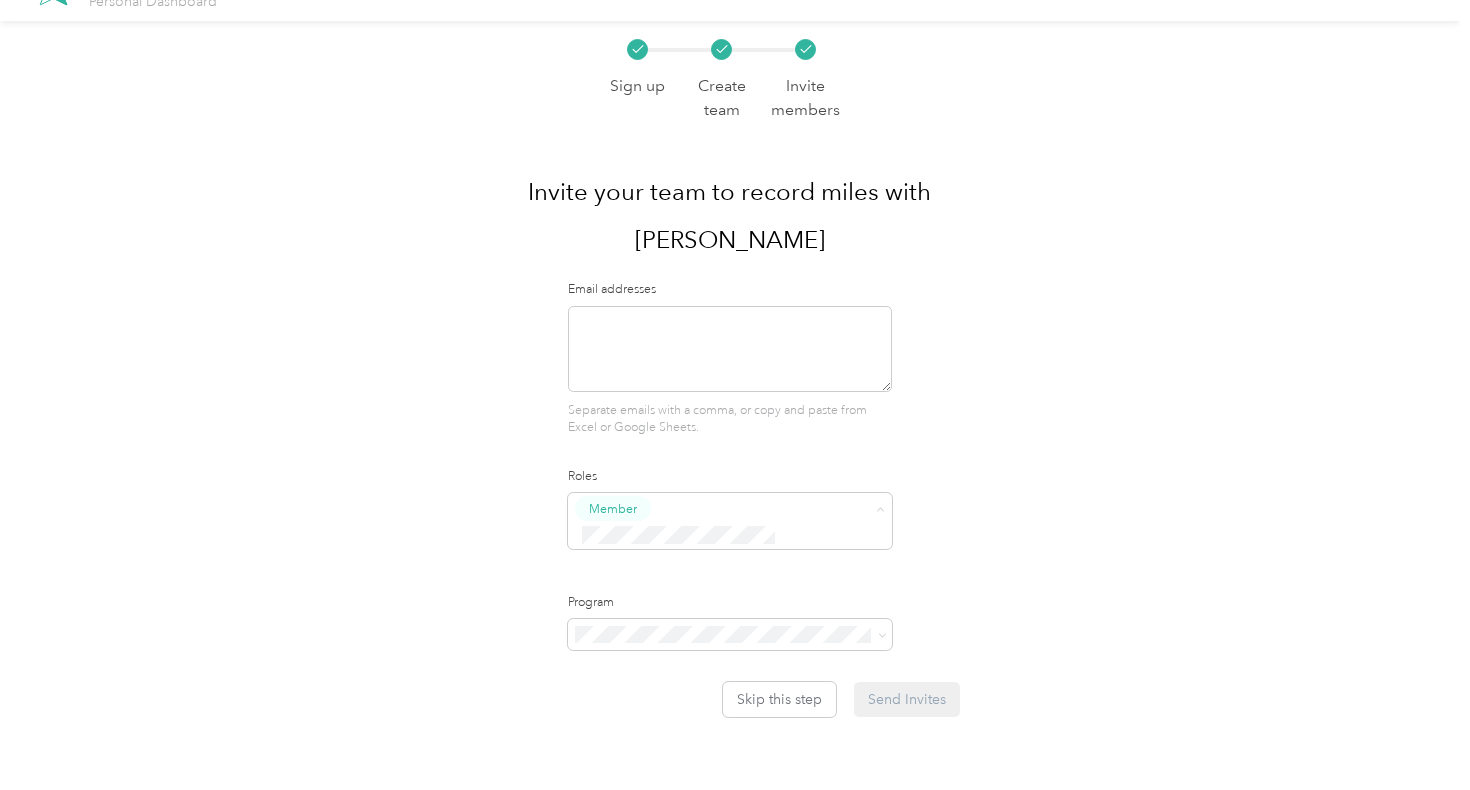 click on "Email addresses   Separate emails with a comma, or copy and paste from Excel or Google Sheets. Roles   Member   Program   Skip this step Send Invites" at bounding box center (730, 499) 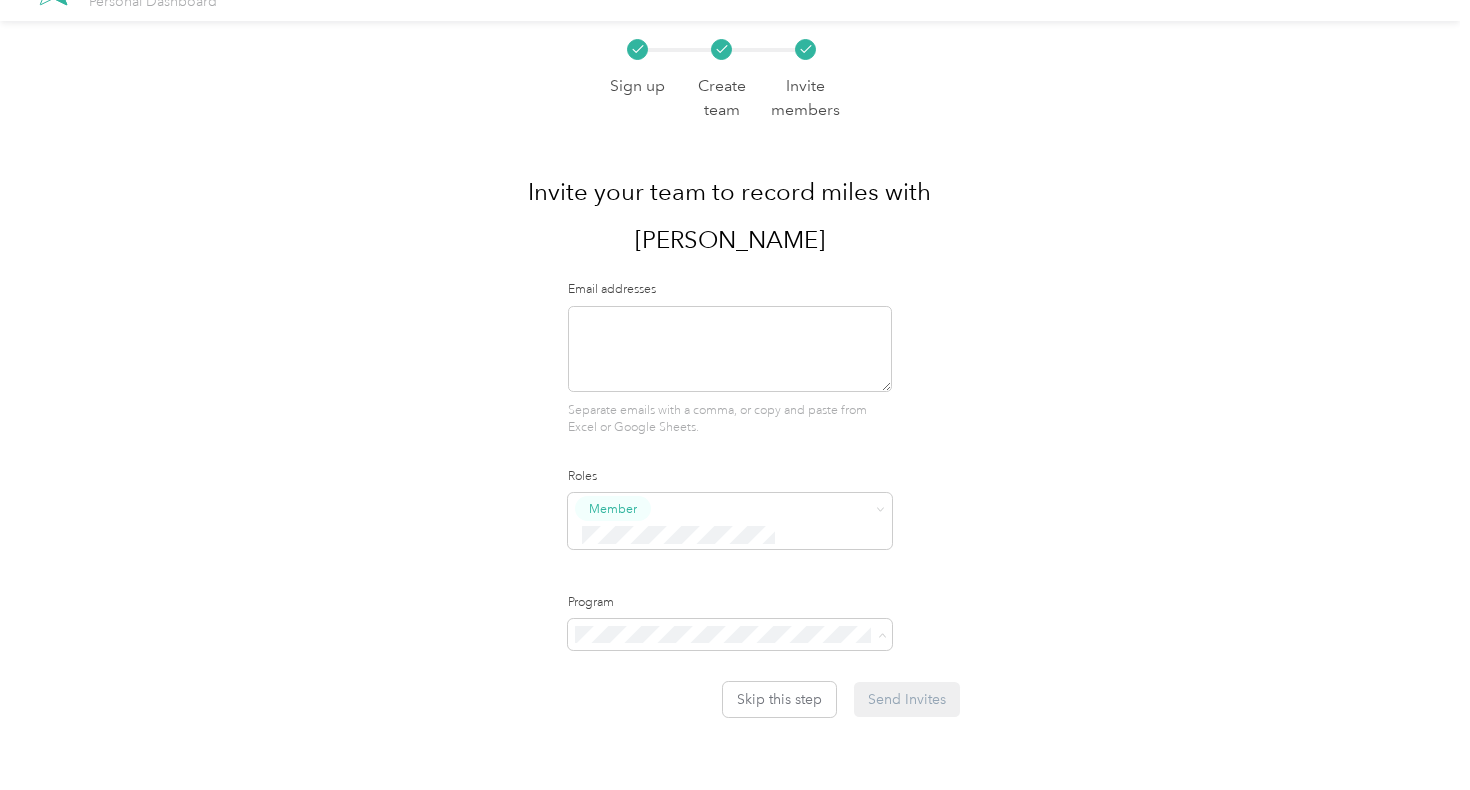 click on "Sign up Create team Invite members Invite your team to record miles with Everlance Email addresses   Separate emails with a comma, or copy and paste from Excel or Google Sheets. Roles   Member   Program   Skip this step Send Invites" at bounding box center (730, 418) 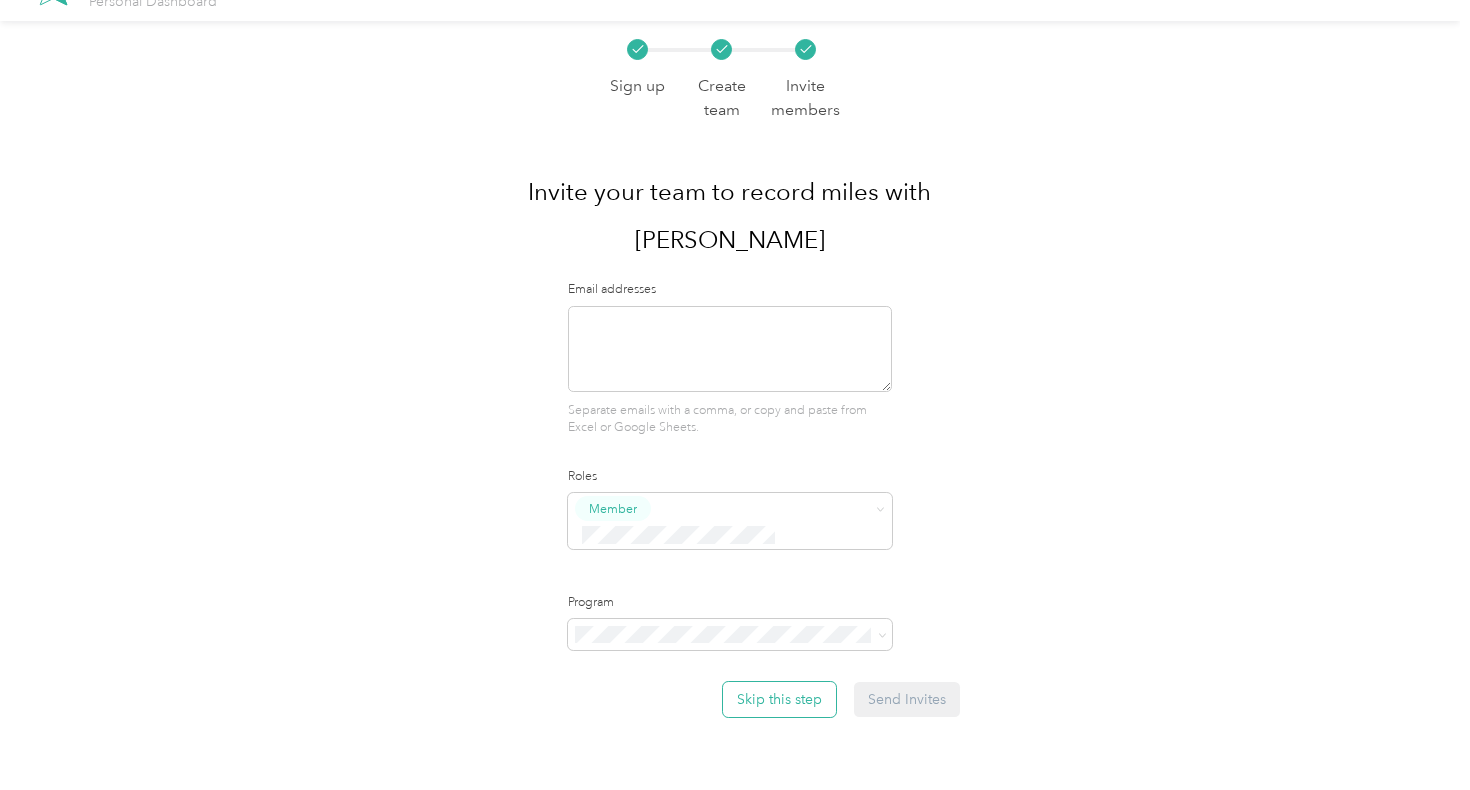 click on "Skip this step" at bounding box center (779, 699) 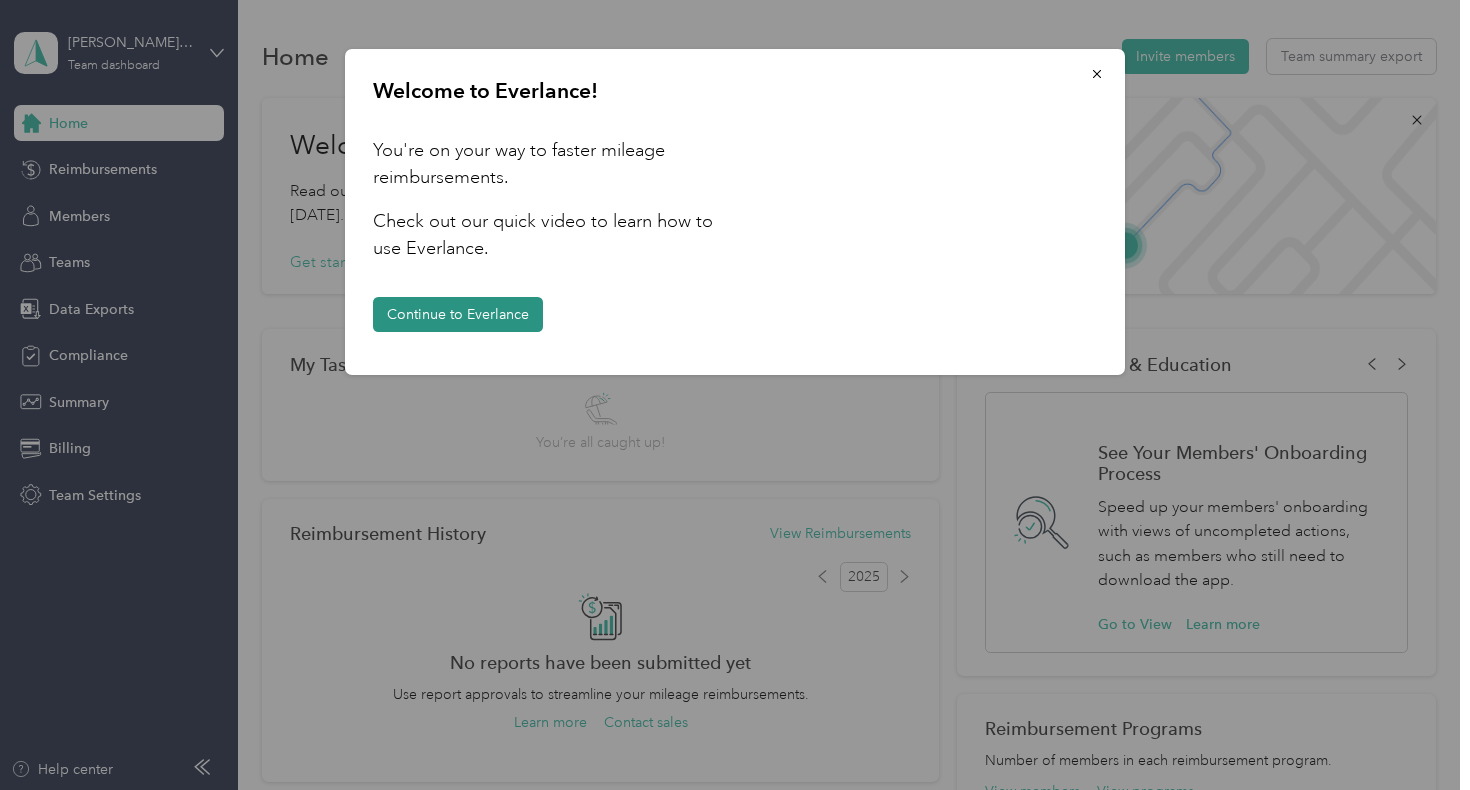click on "Continue to Everlance" at bounding box center [458, 314] 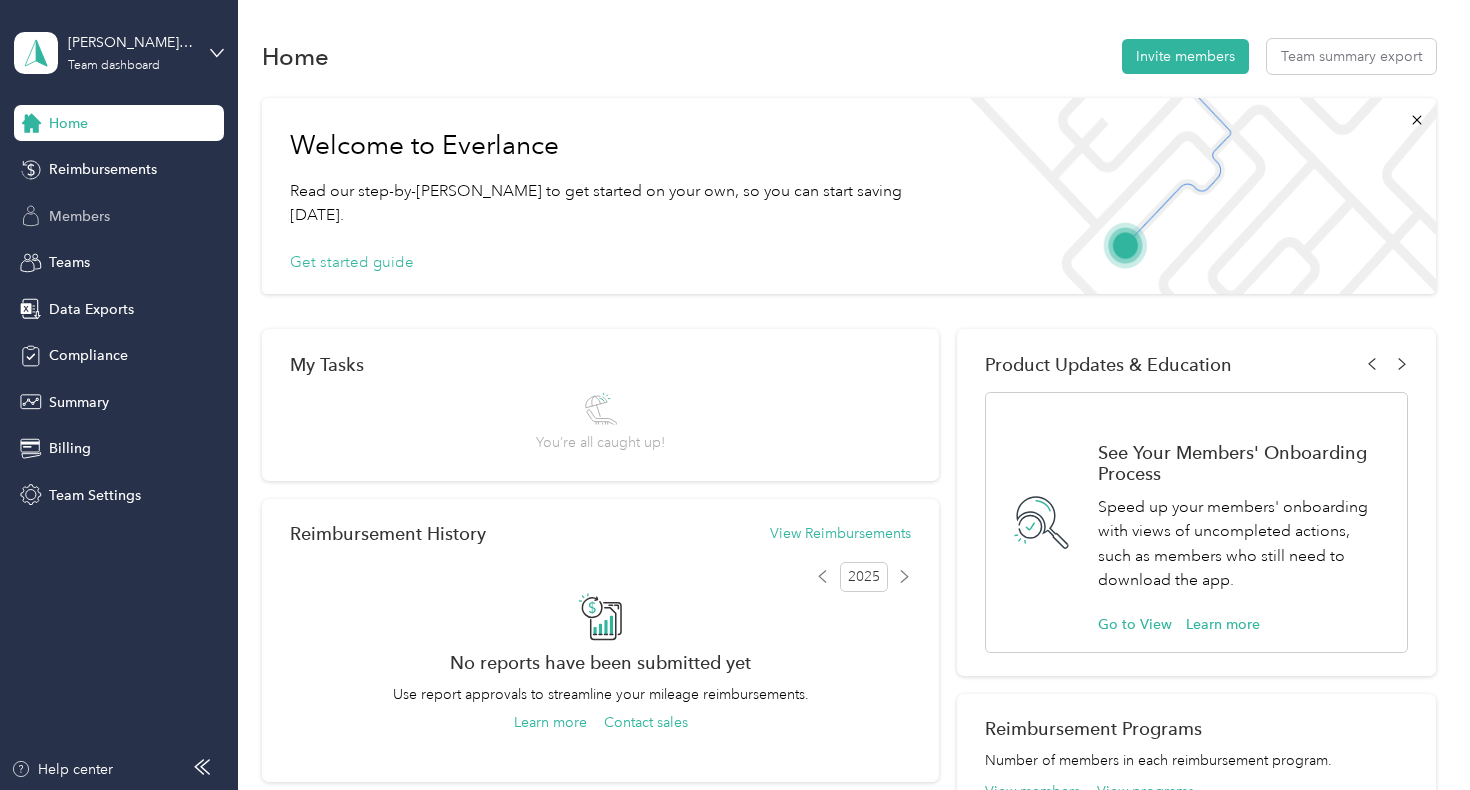 click on "Members" at bounding box center (119, 216) 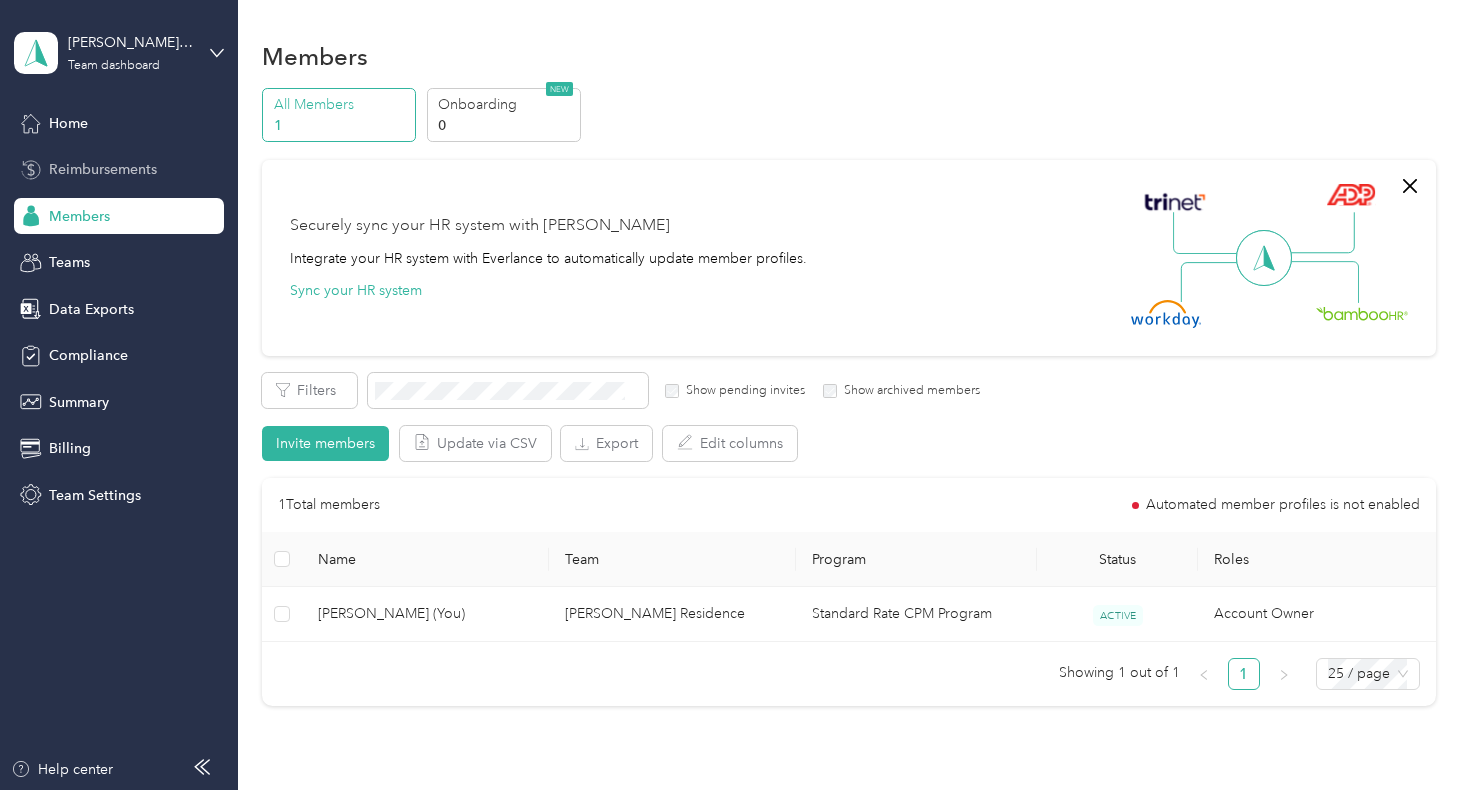 click on "Reimbursements" at bounding box center (103, 169) 